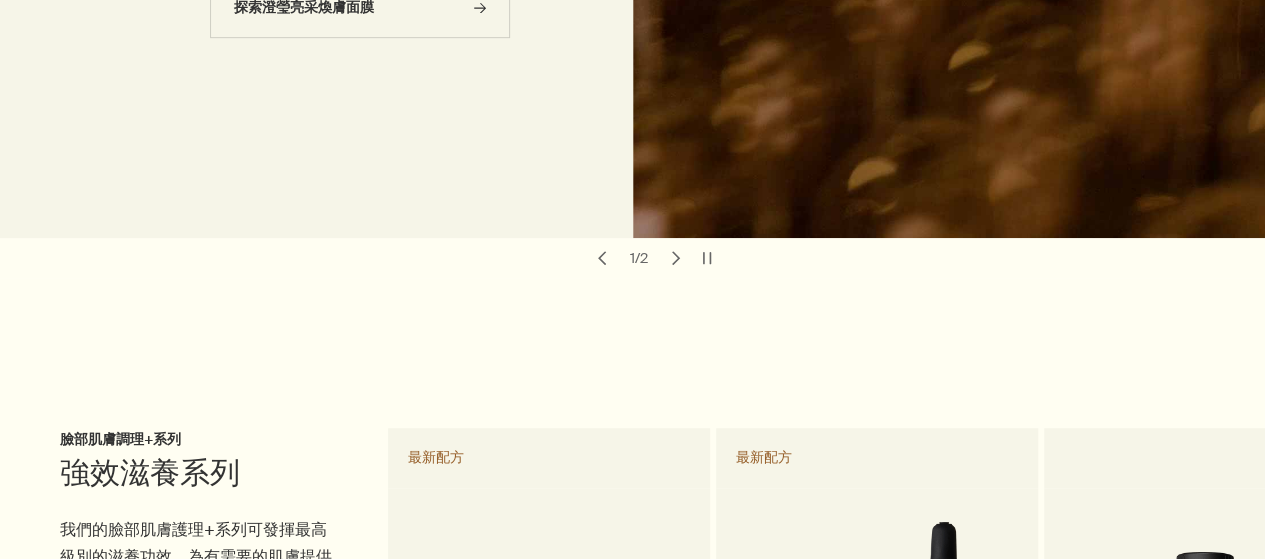 scroll, scrollTop: 333, scrollLeft: 0, axis: vertical 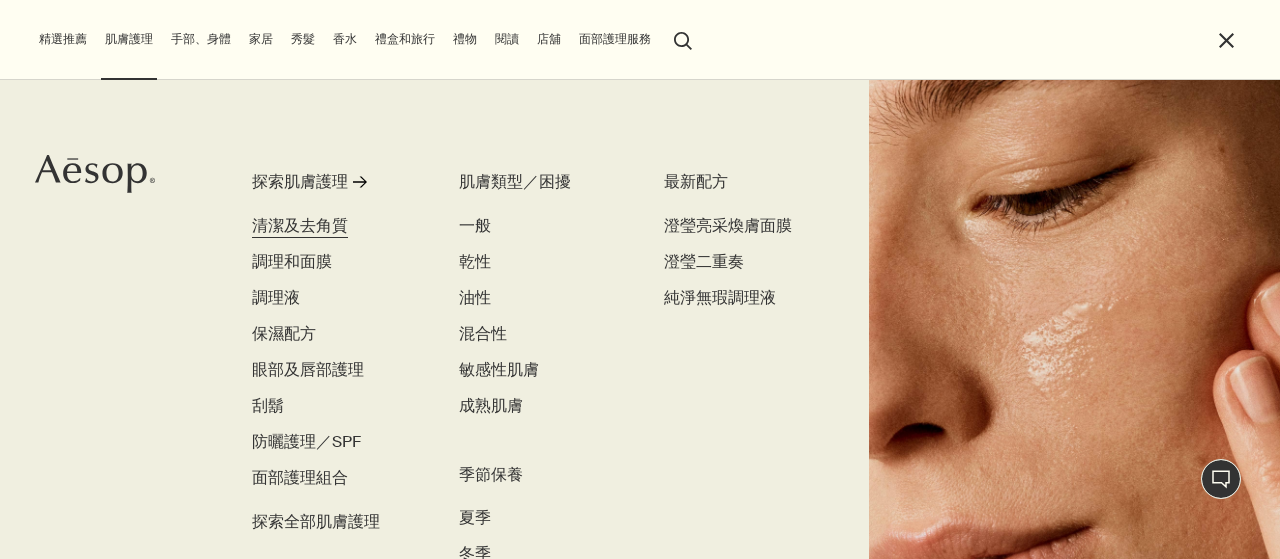 click on "清潔及去角質" at bounding box center (300, 225) 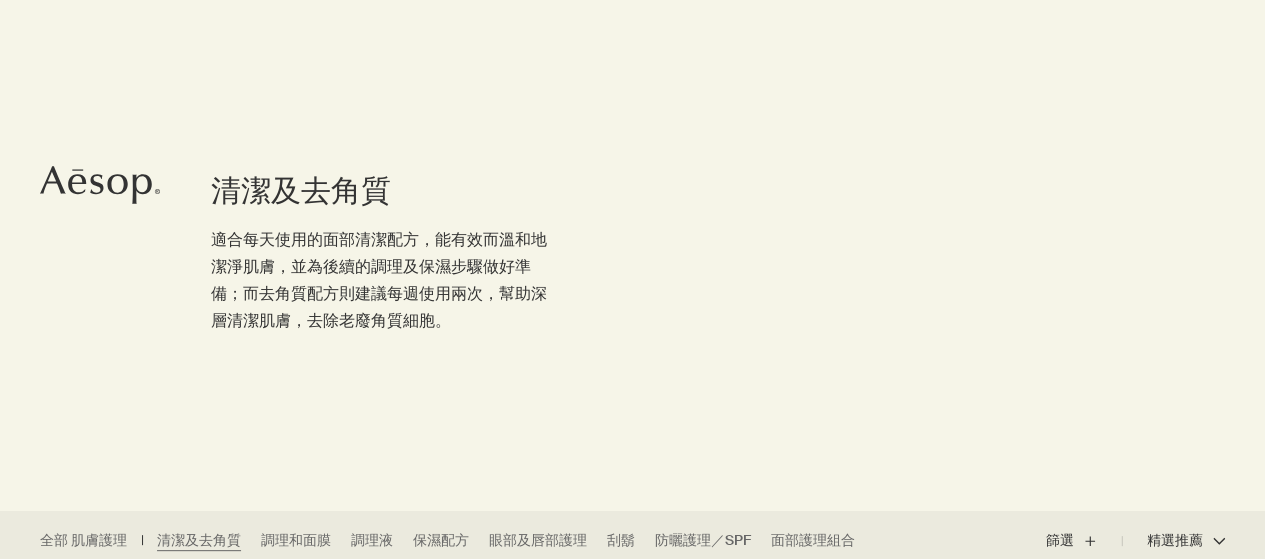 scroll, scrollTop: 500, scrollLeft: 0, axis: vertical 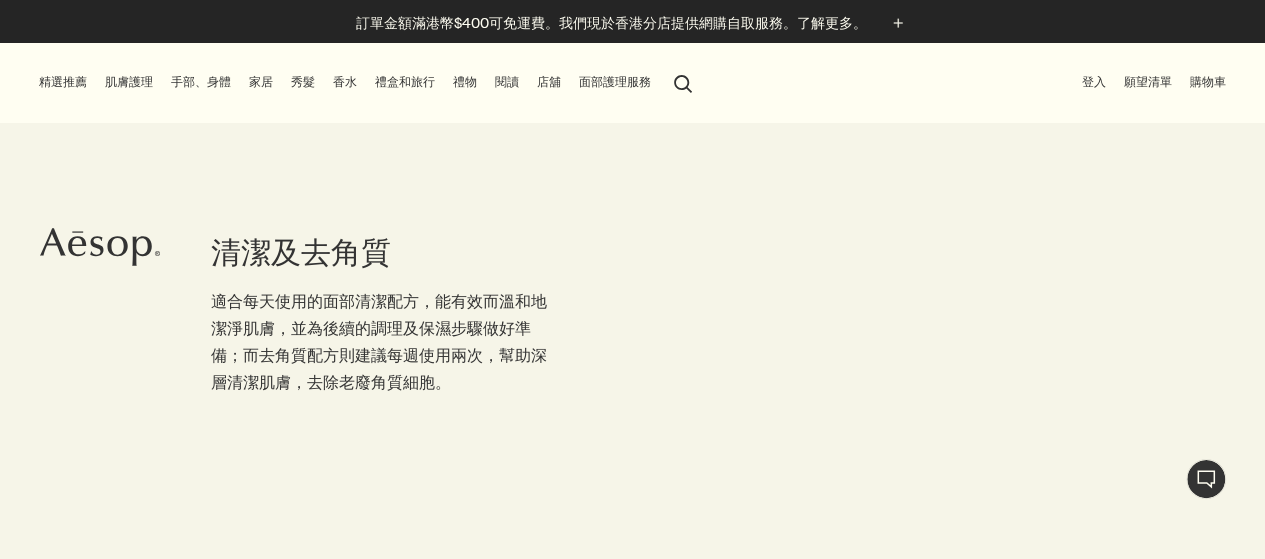 click on "肌膚護理" at bounding box center (129, 82) 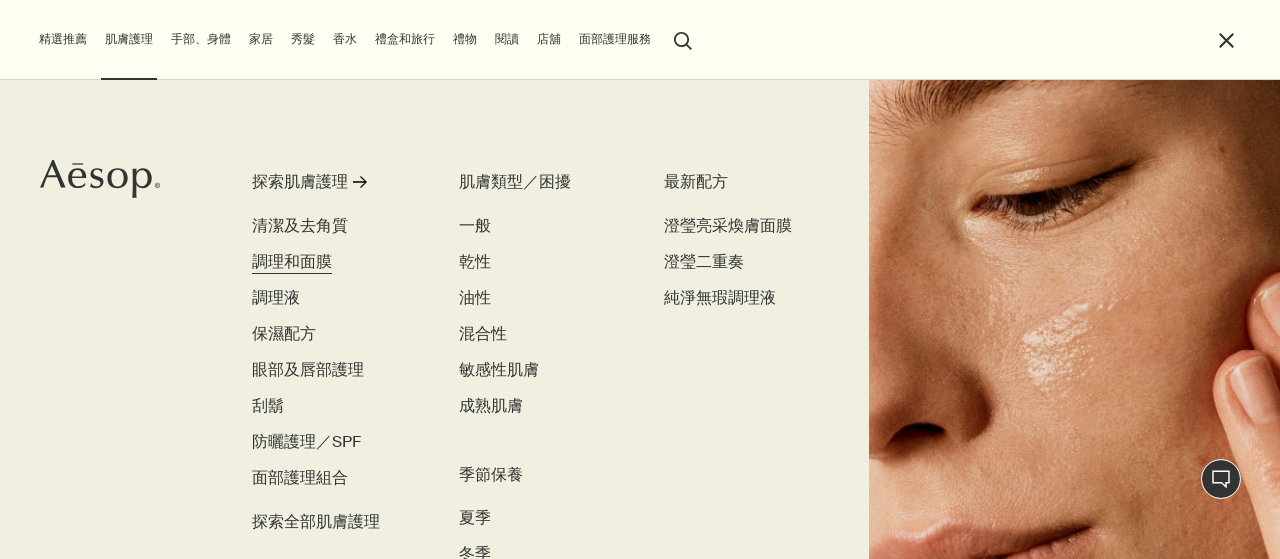 click on "調理和面膜" at bounding box center (292, 261) 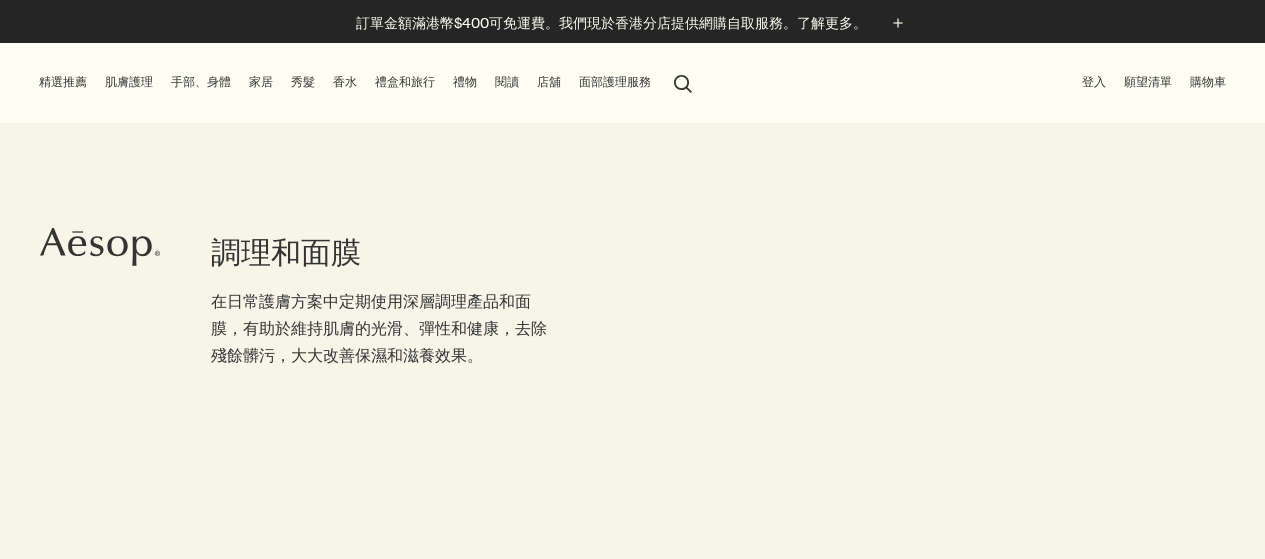 scroll, scrollTop: 0, scrollLeft: 0, axis: both 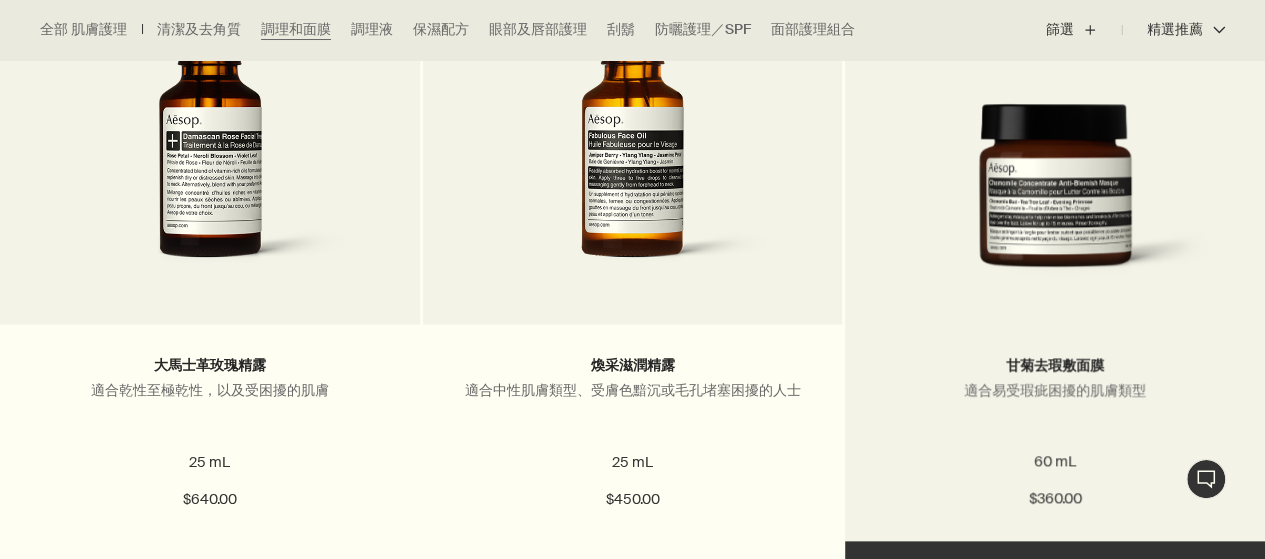 click at bounding box center [1055, 198] 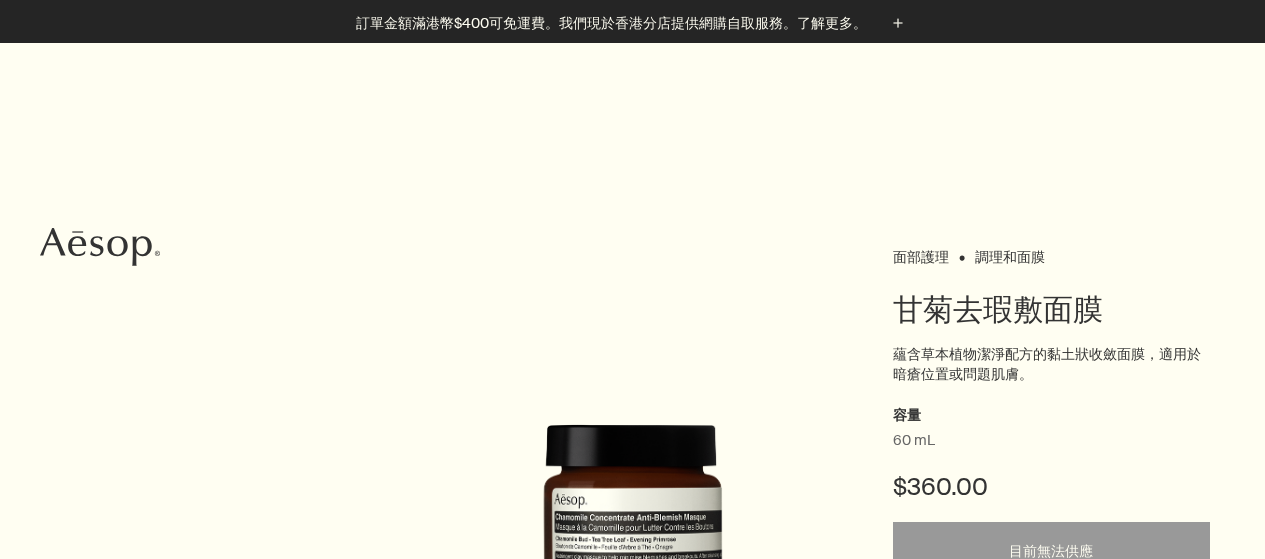 scroll, scrollTop: 166, scrollLeft: 0, axis: vertical 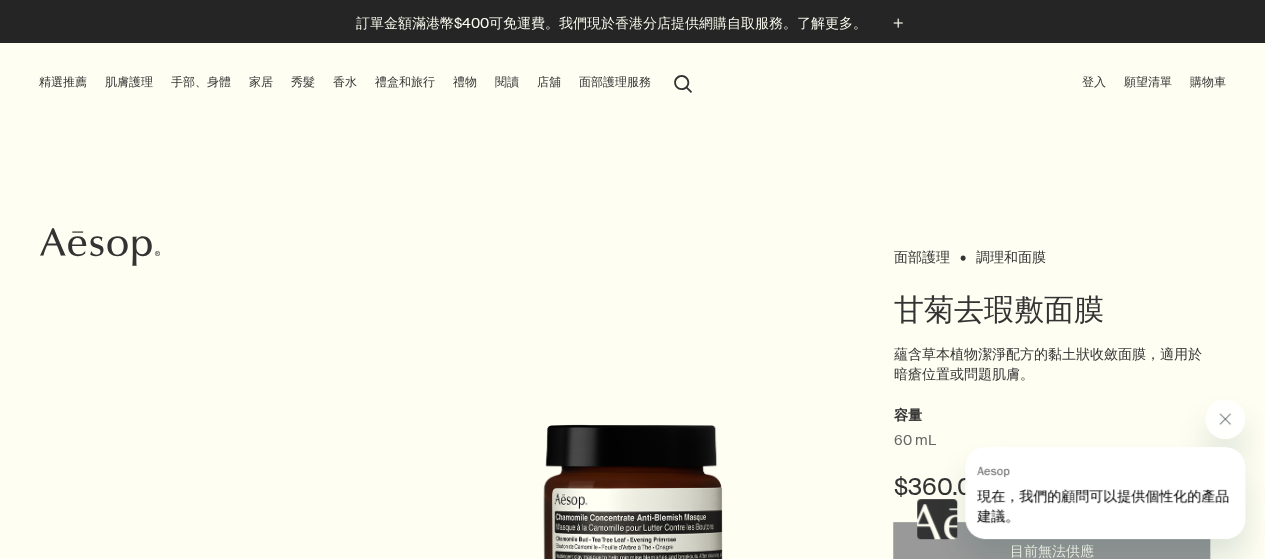 click on "肌膚護理" at bounding box center [129, 82] 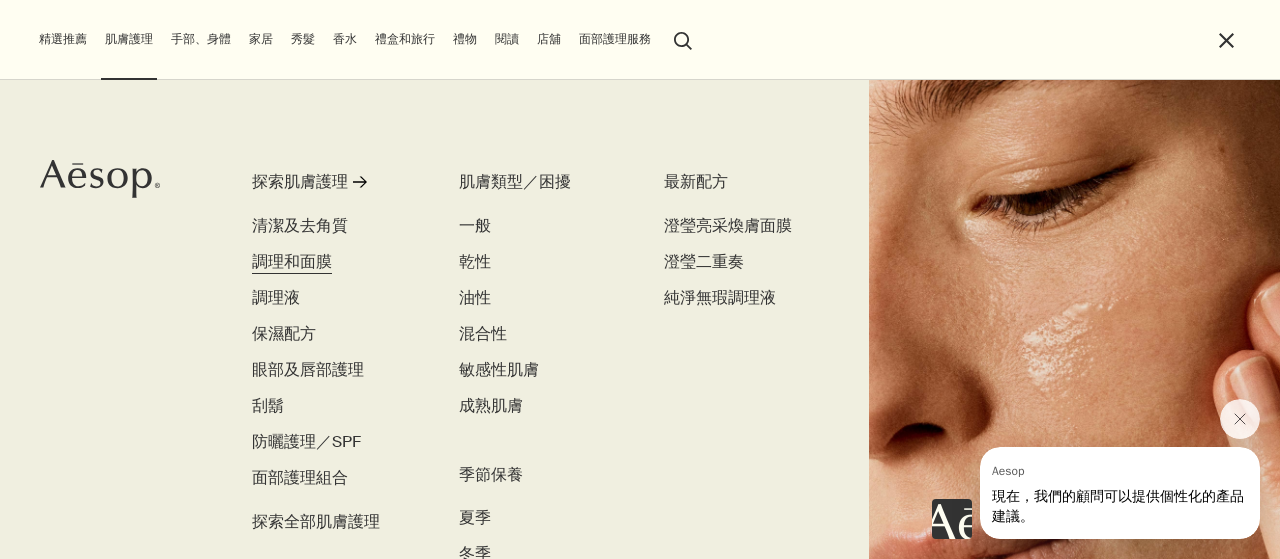 click on "調理和面膜" at bounding box center [292, 261] 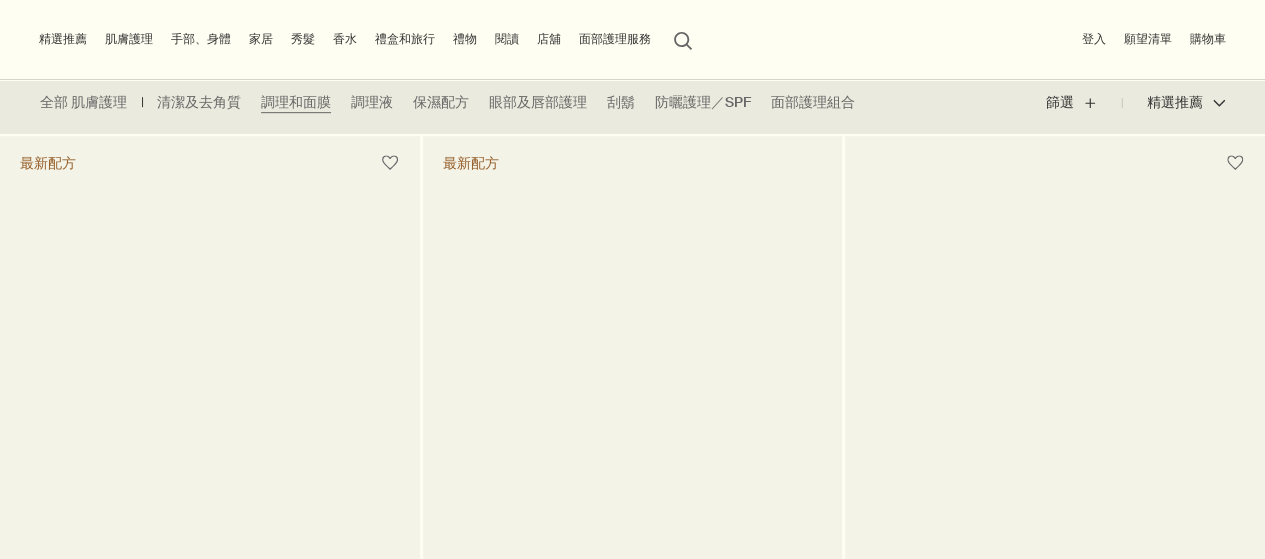 scroll, scrollTop: 500, scrollLeft: 0, axis: vertical 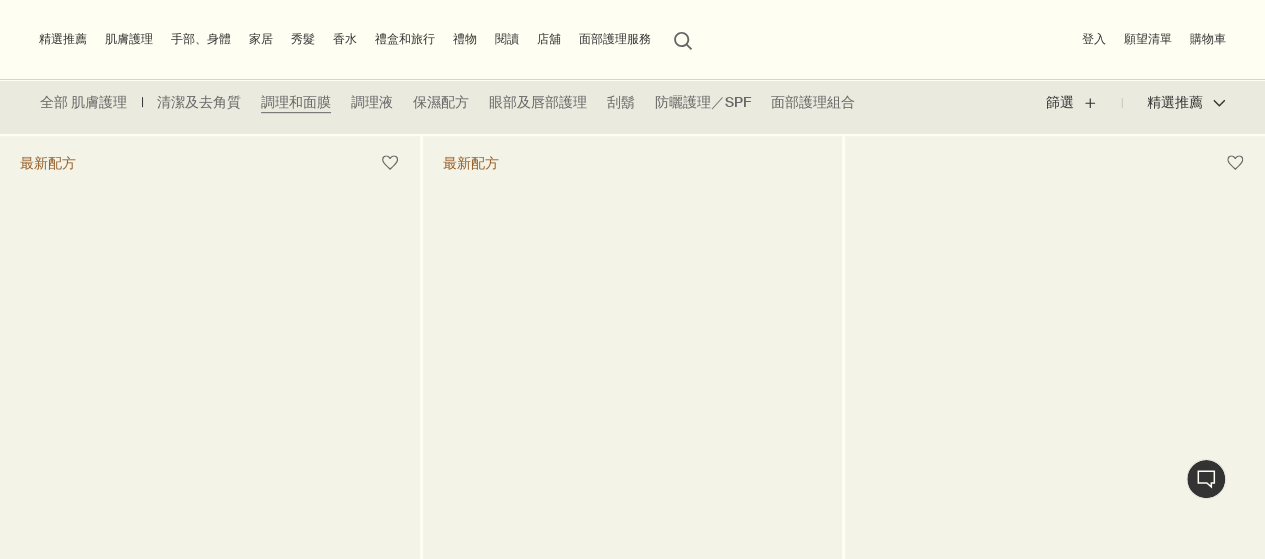 click on "肌膚護理" at bounding box center [129, 39] 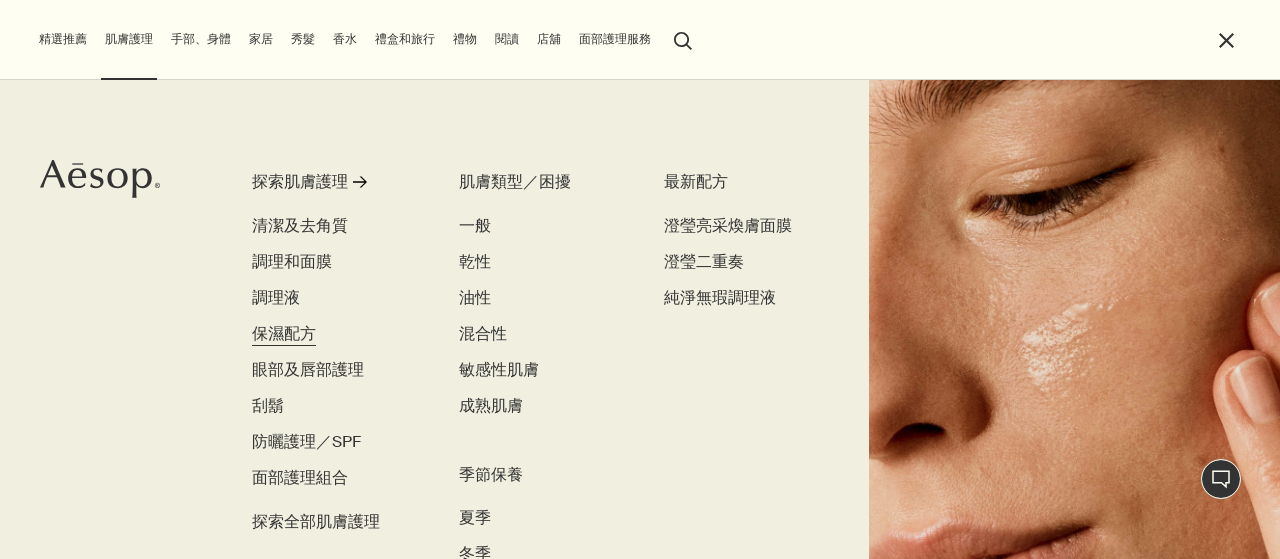 click on "保濕配方" at bounding box center [284, 333] 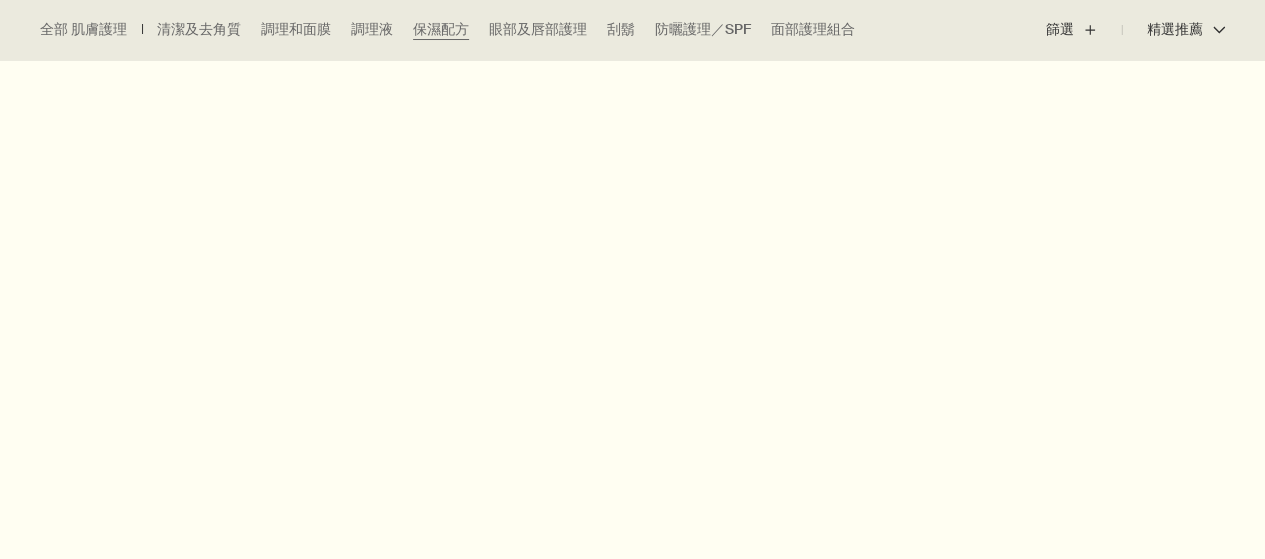 scroll, scrollTop: 833, scrollLeft: 0, axis: vertical 